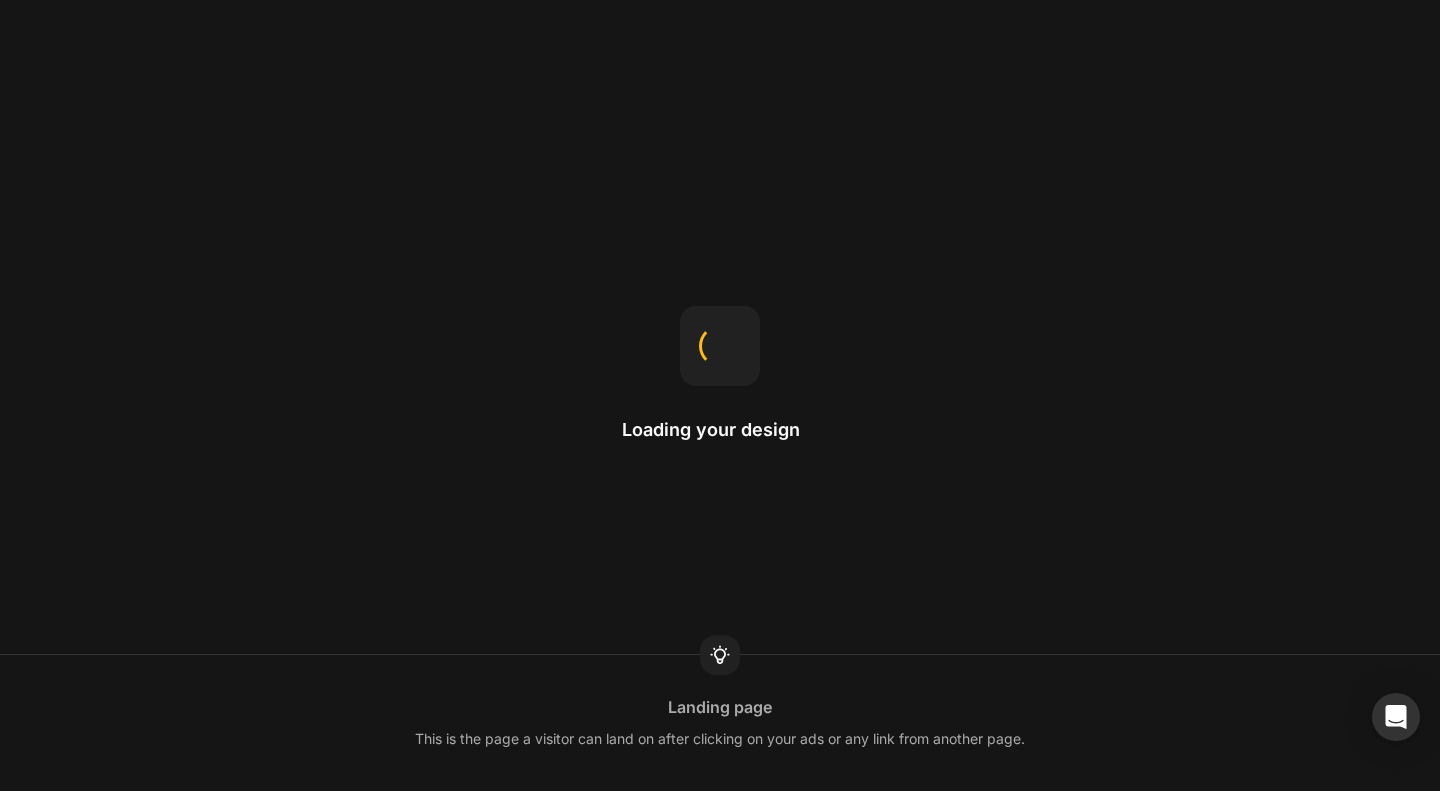scroll, scrollTop: 0, scrollLeft: 0, axis: both 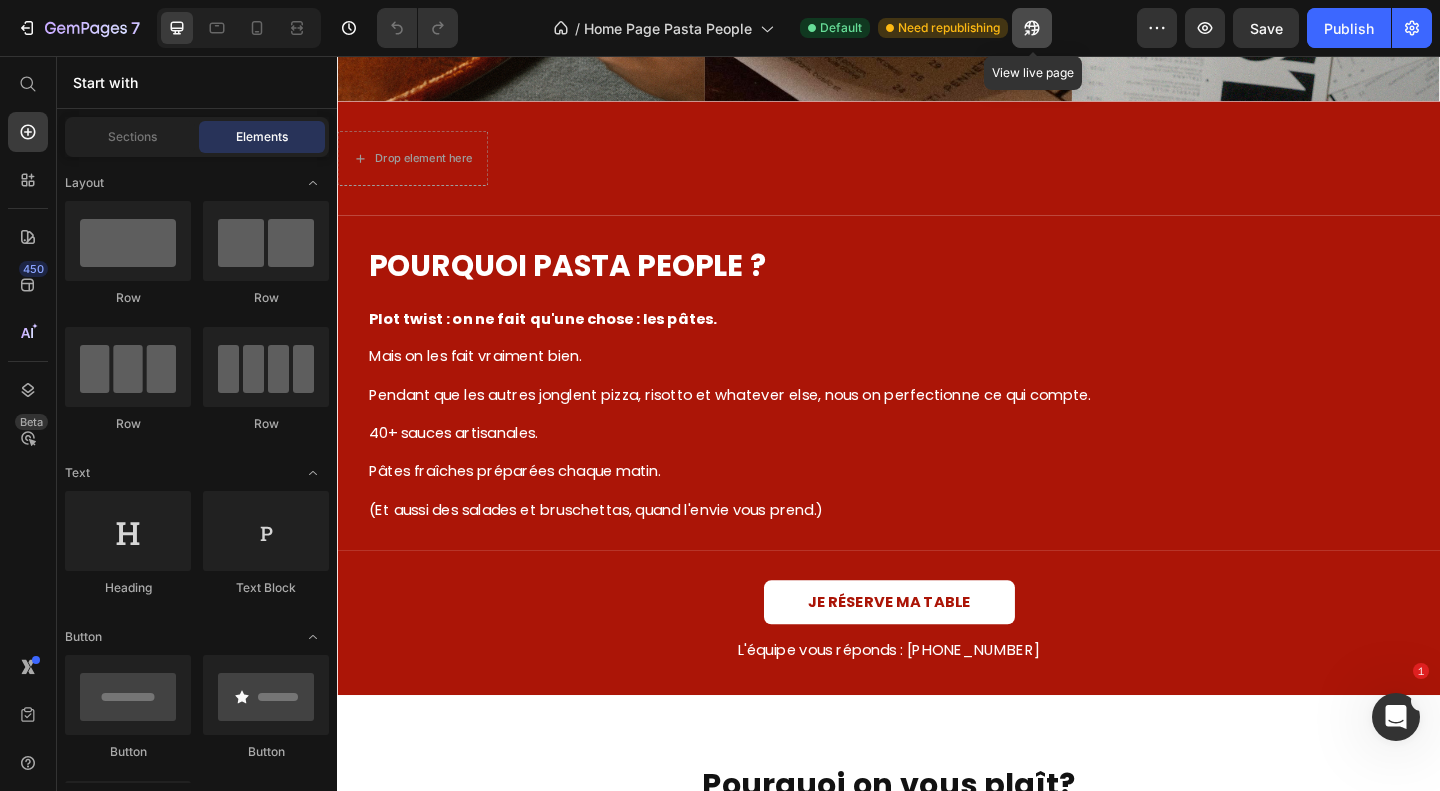 click 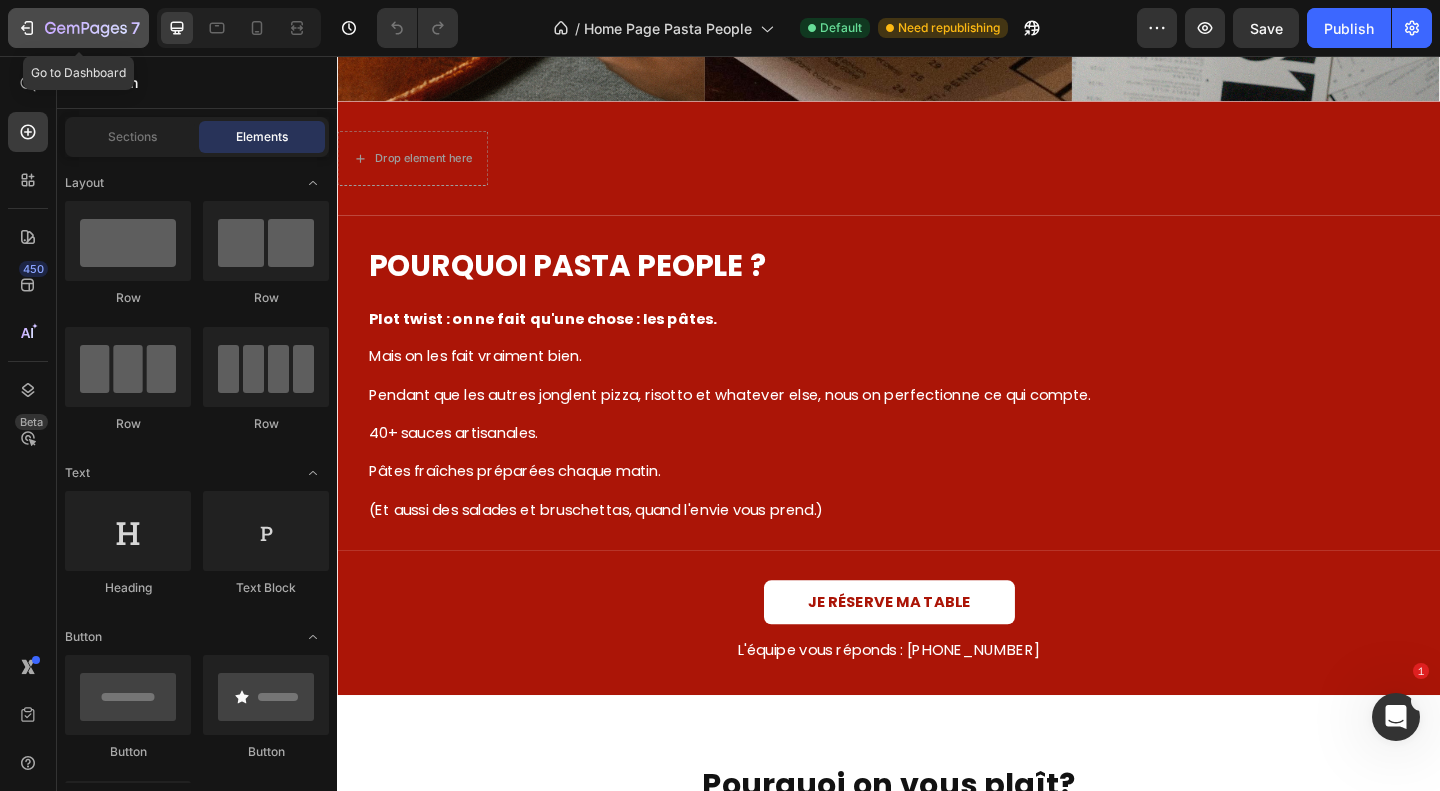 click 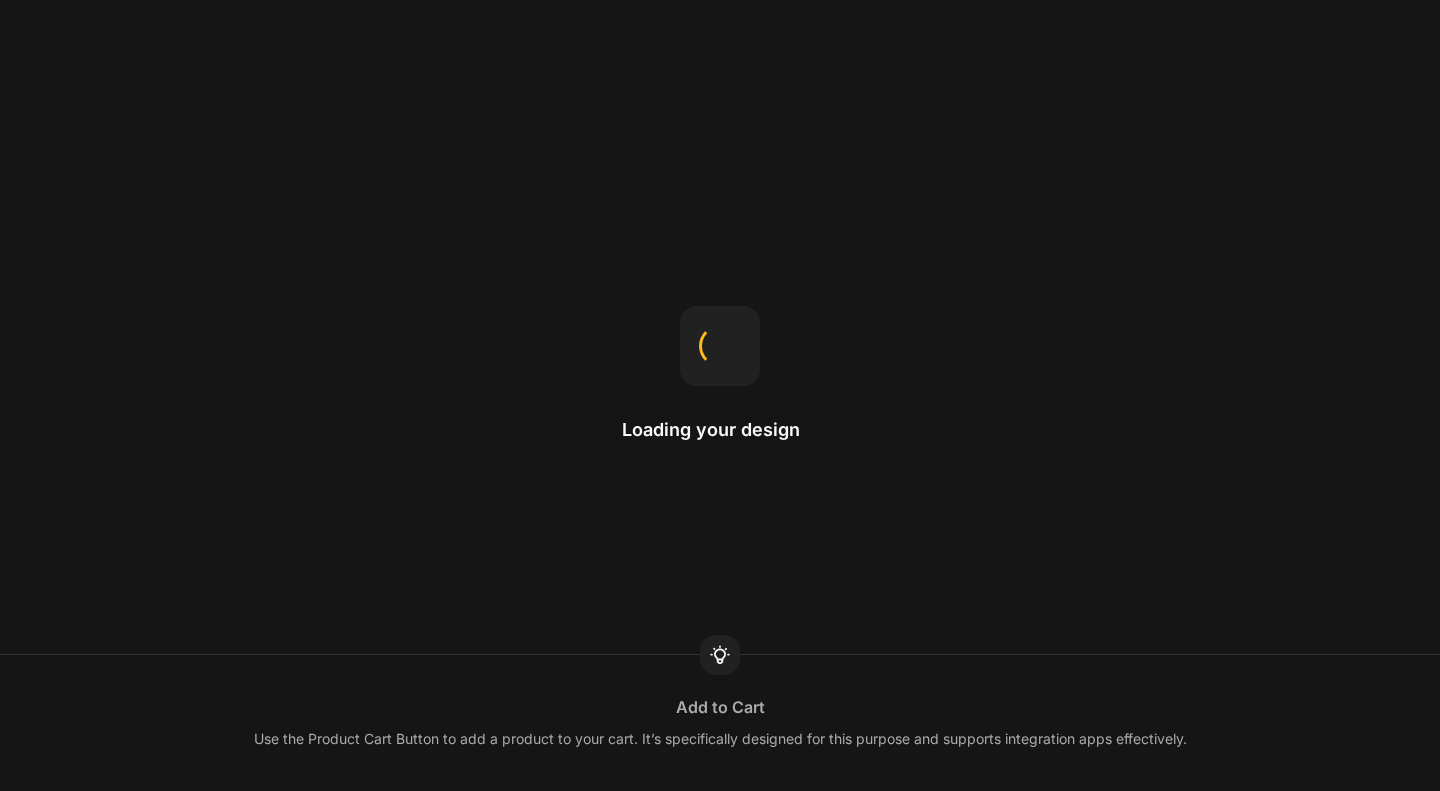 scroll, scrollTop: 0, scrollLeft: 0, axis: both 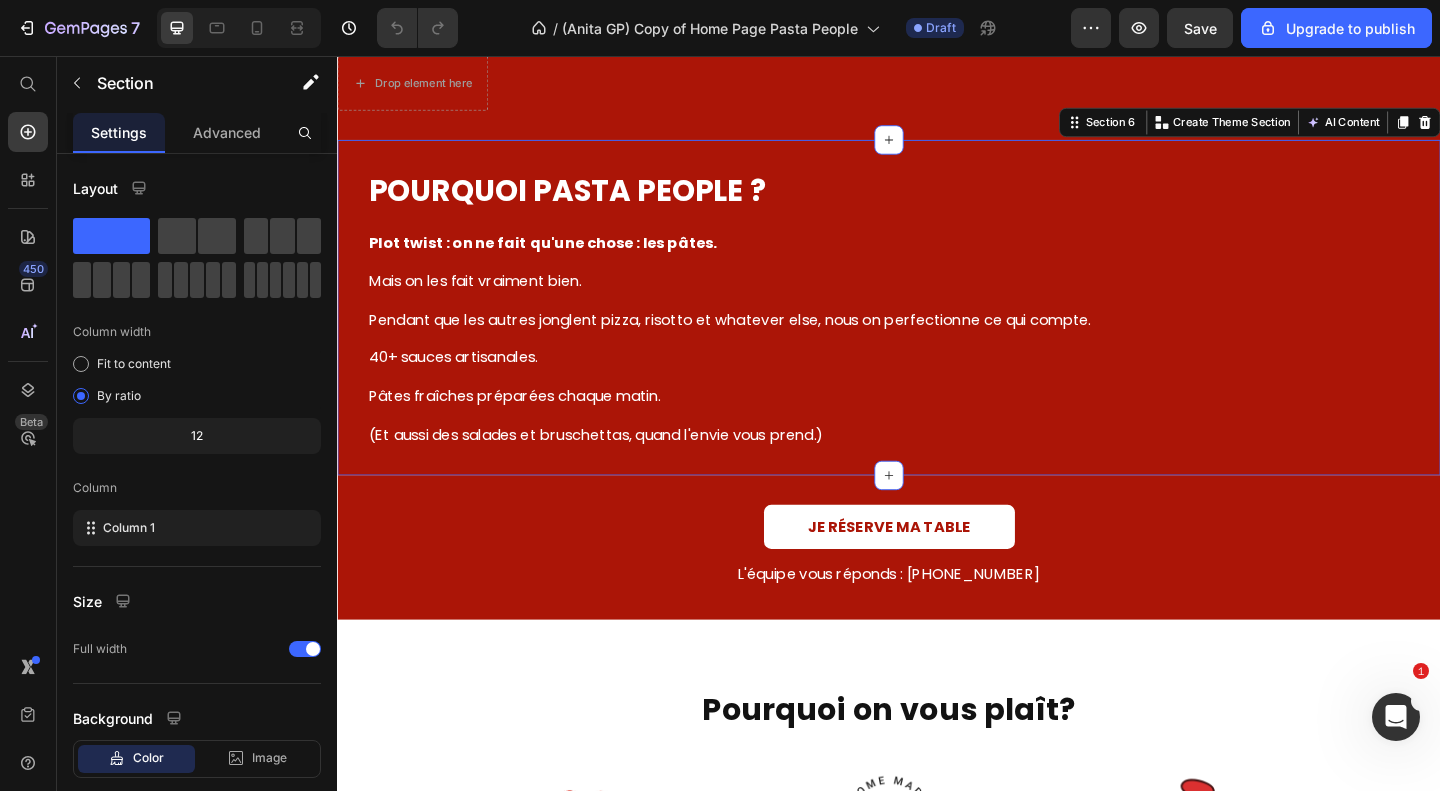 click on "POURQUOI PASTA PEOPLE ? Heading Plot twist : on ne fait qu'une chose : les pâtes.    Mais on les fait vraiment bien.   Pendant que les autres jonglent pizza, risotto et whatever else, nous on perfectionne ce qui compte.    40+ sauces artisanales.    Pâtes fraîches préparées chaque matin.   (Et aussi des salades et bruschettas, quand l'envie vous prend.) Text Block Section 6   You can create reusable sections Create Theme Section AI Content Write with GemAI What would you like to describe here? Tone and Voice Persuasive Product Getting products... Show more Generate" at bounding box center [937, 329] 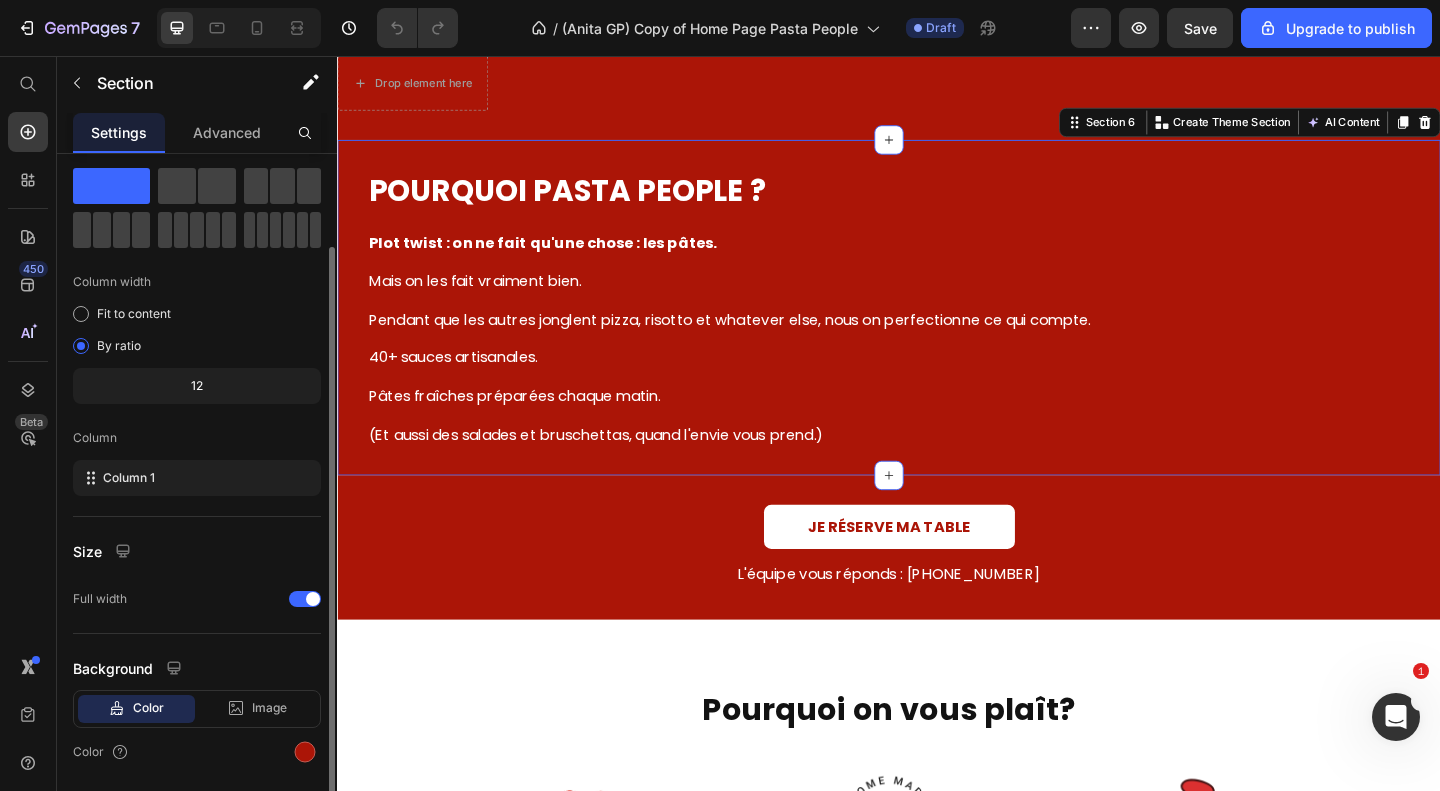 scroll, scrollTop: 114, scrollLeft: 0, axis: vertical 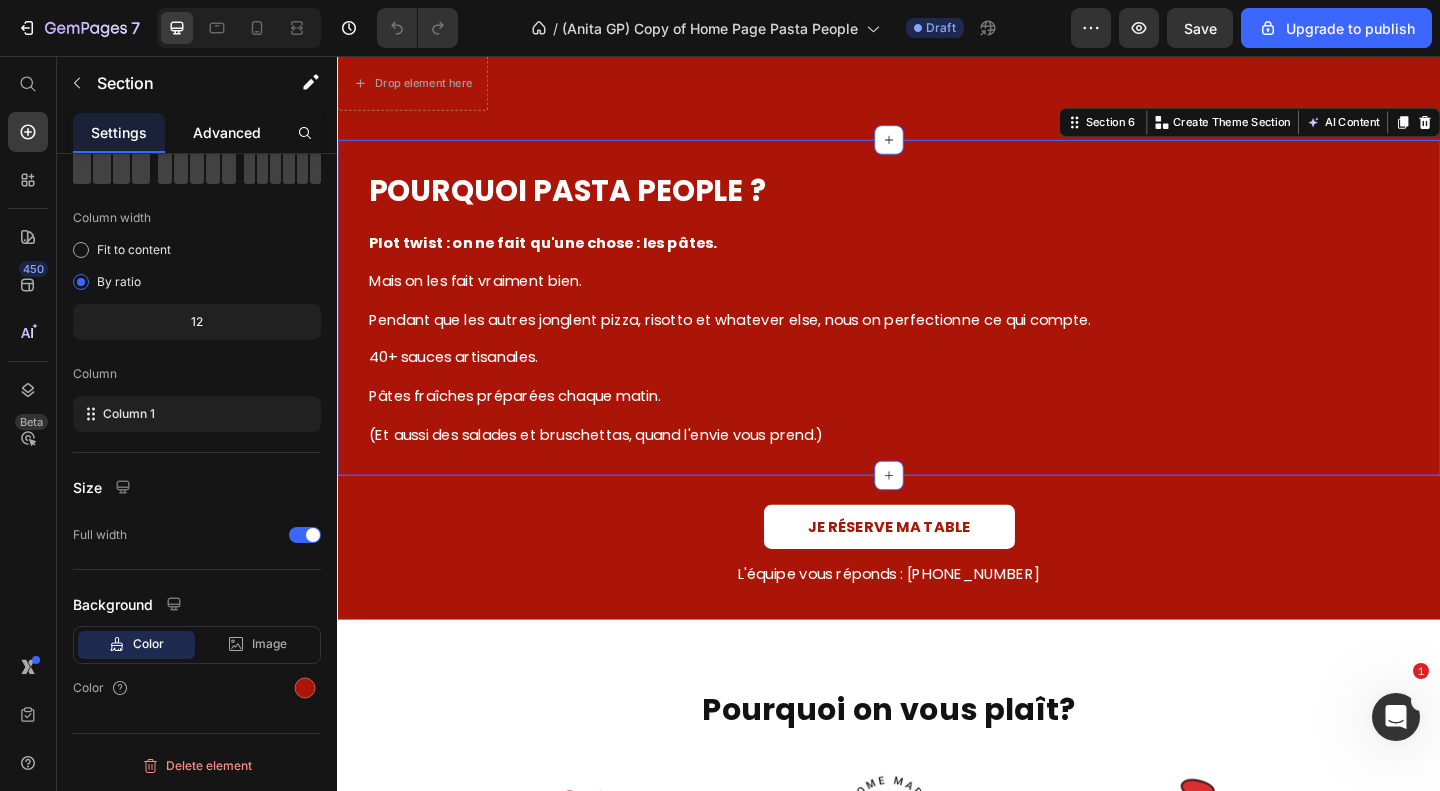 click on "Advanced" at bounding box center (227, 132) 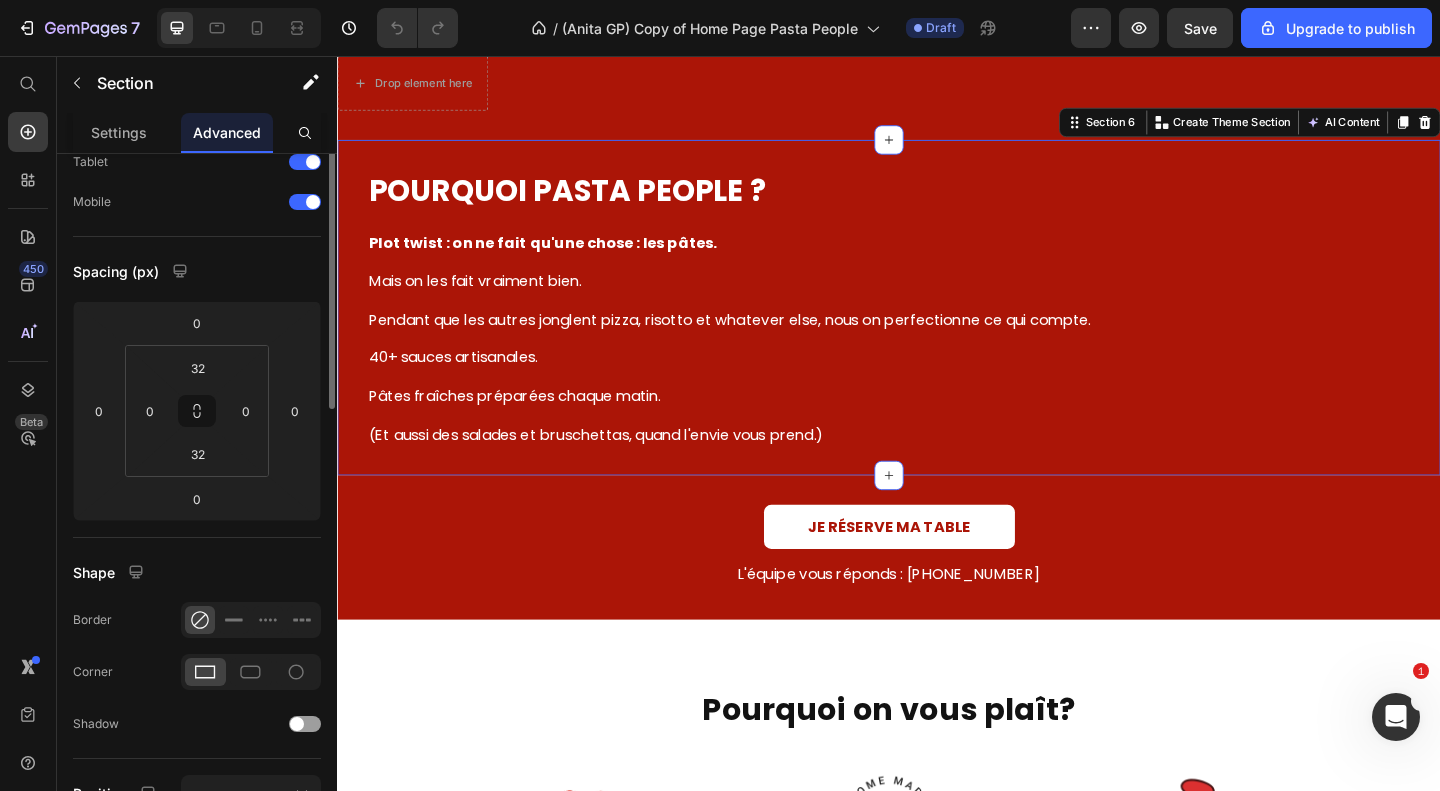 scroll, scrollTop: 0, scrollLeft: 0, axis: both 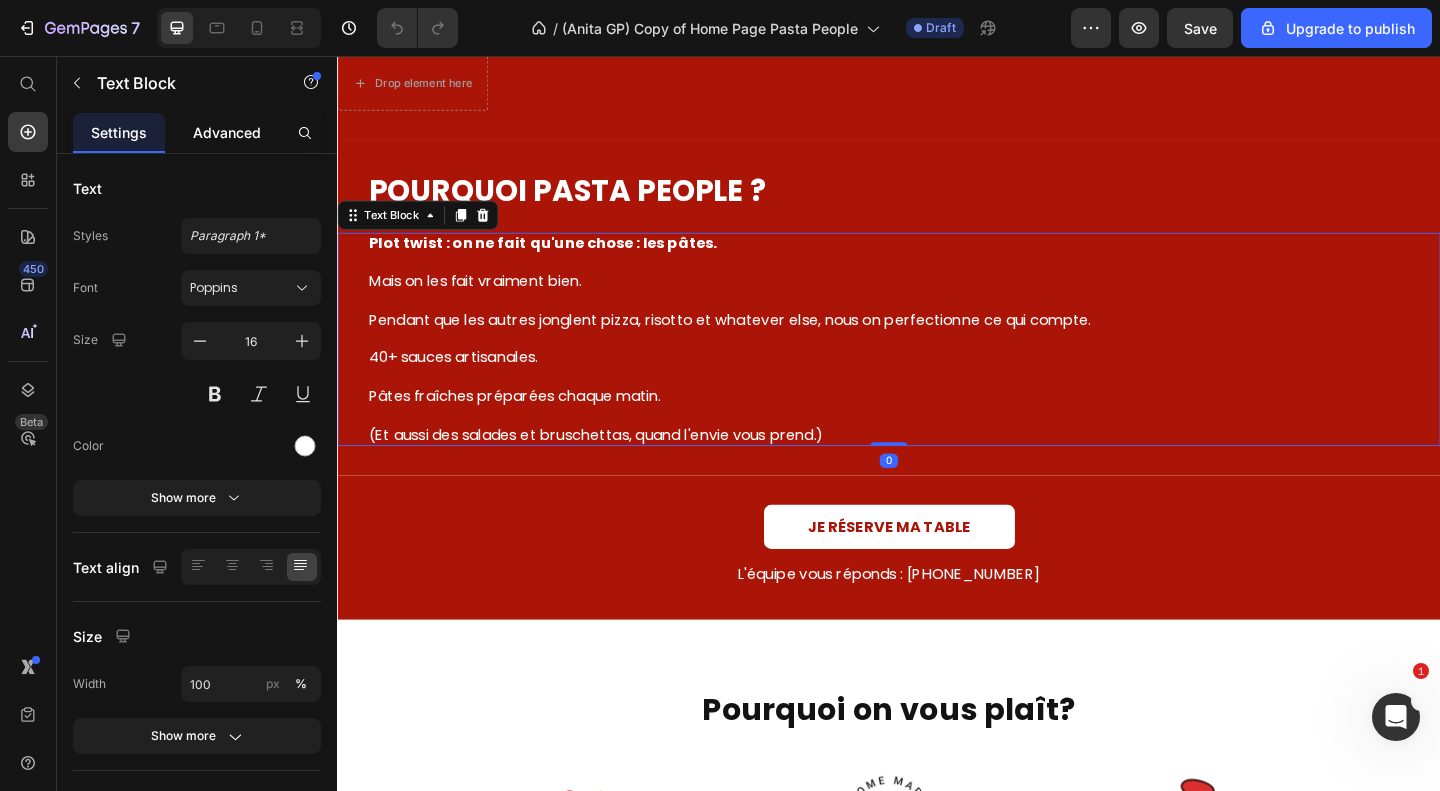 click on "Advanced" at bounding box center [227, 132] 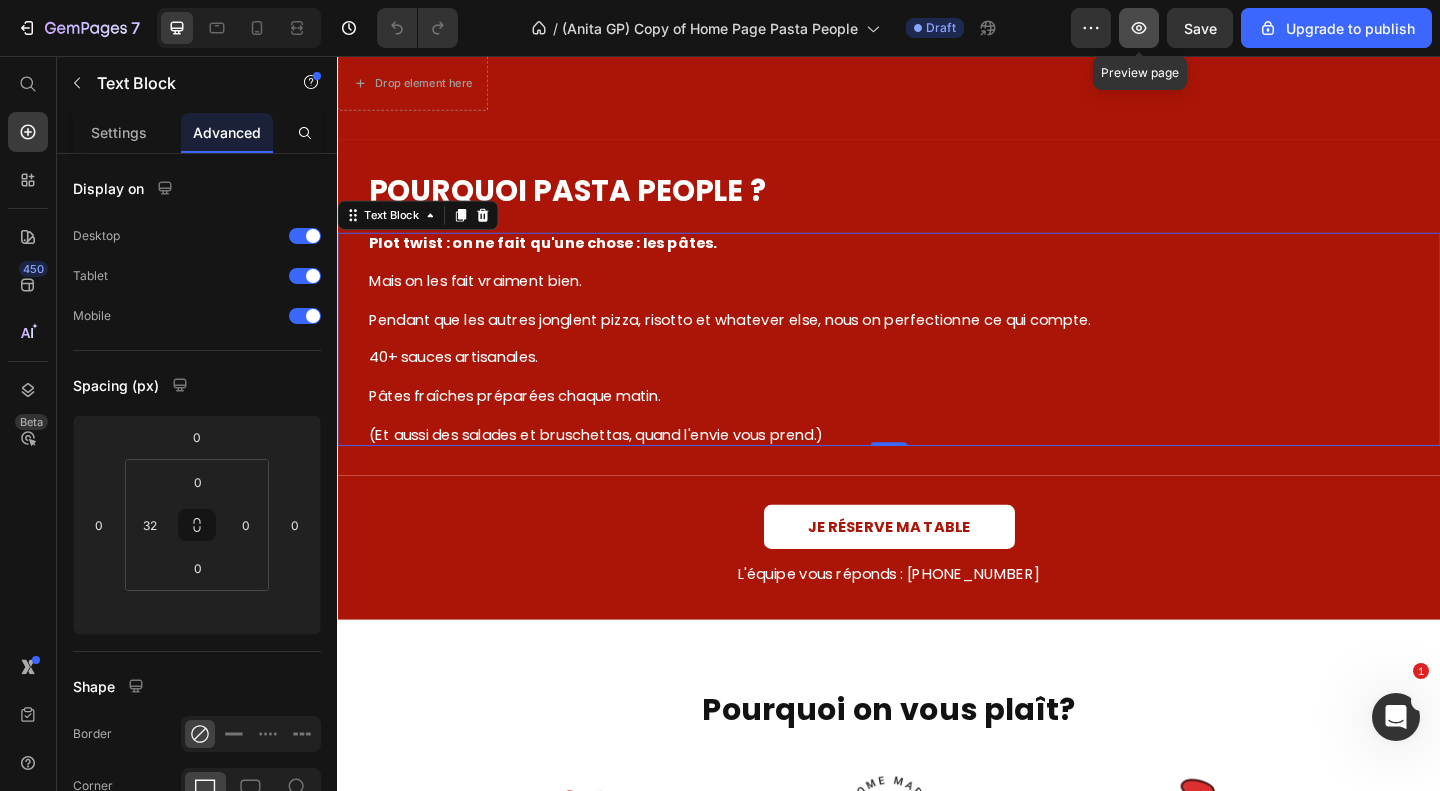 click 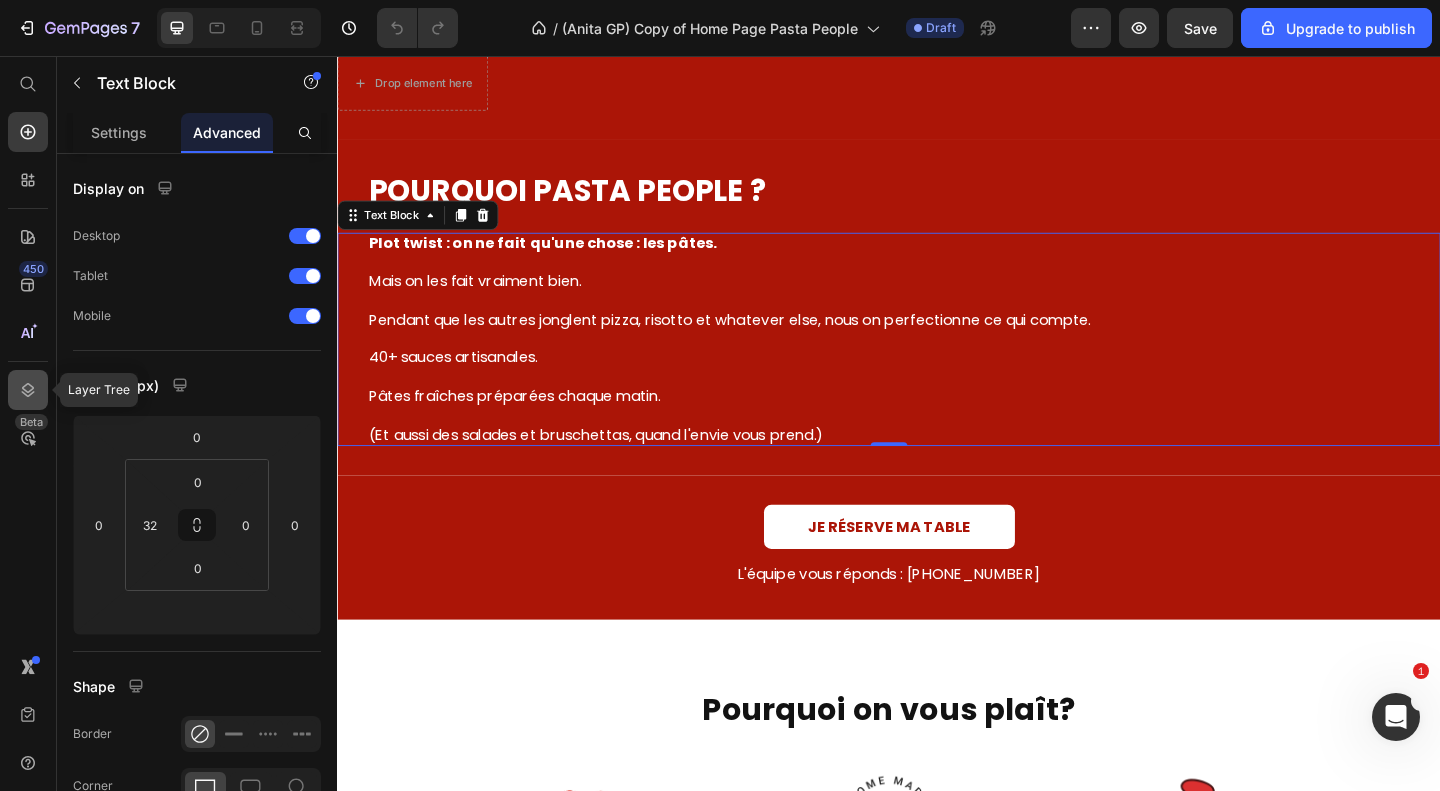 click 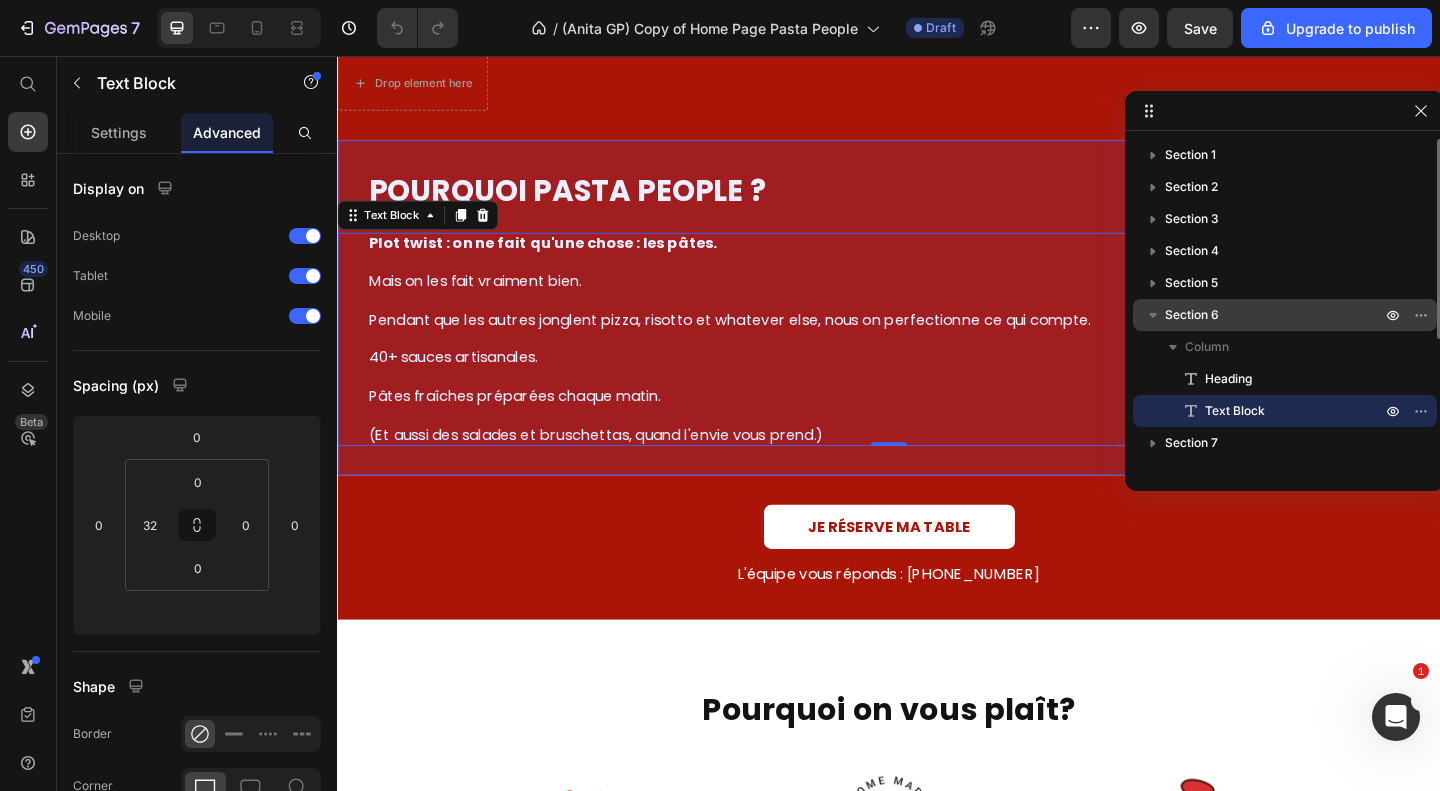 click on "Section 6" at bounding box center (1275, 315) 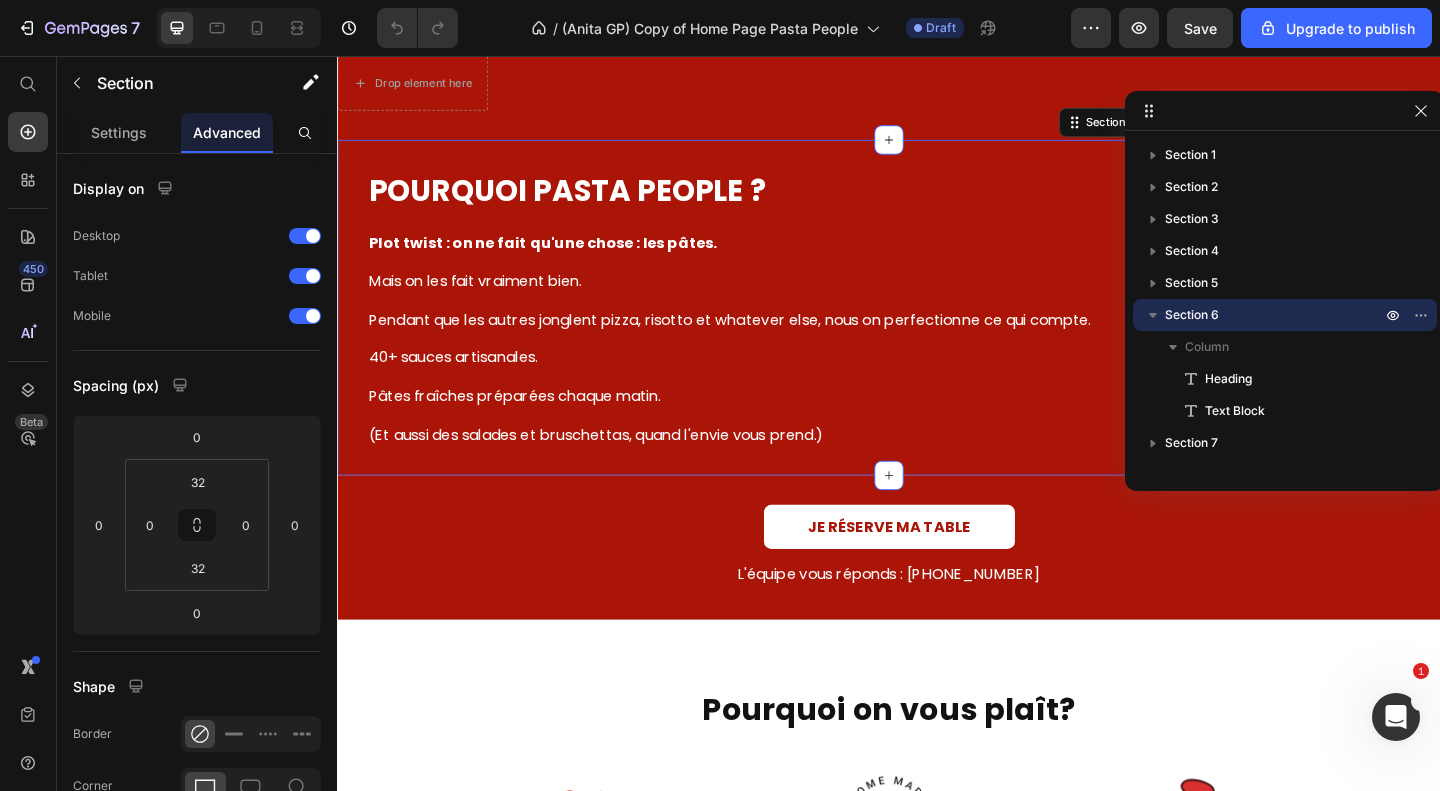 click on "Preview  Save  Upgrade to publish" at bounding box center (1251, 28) 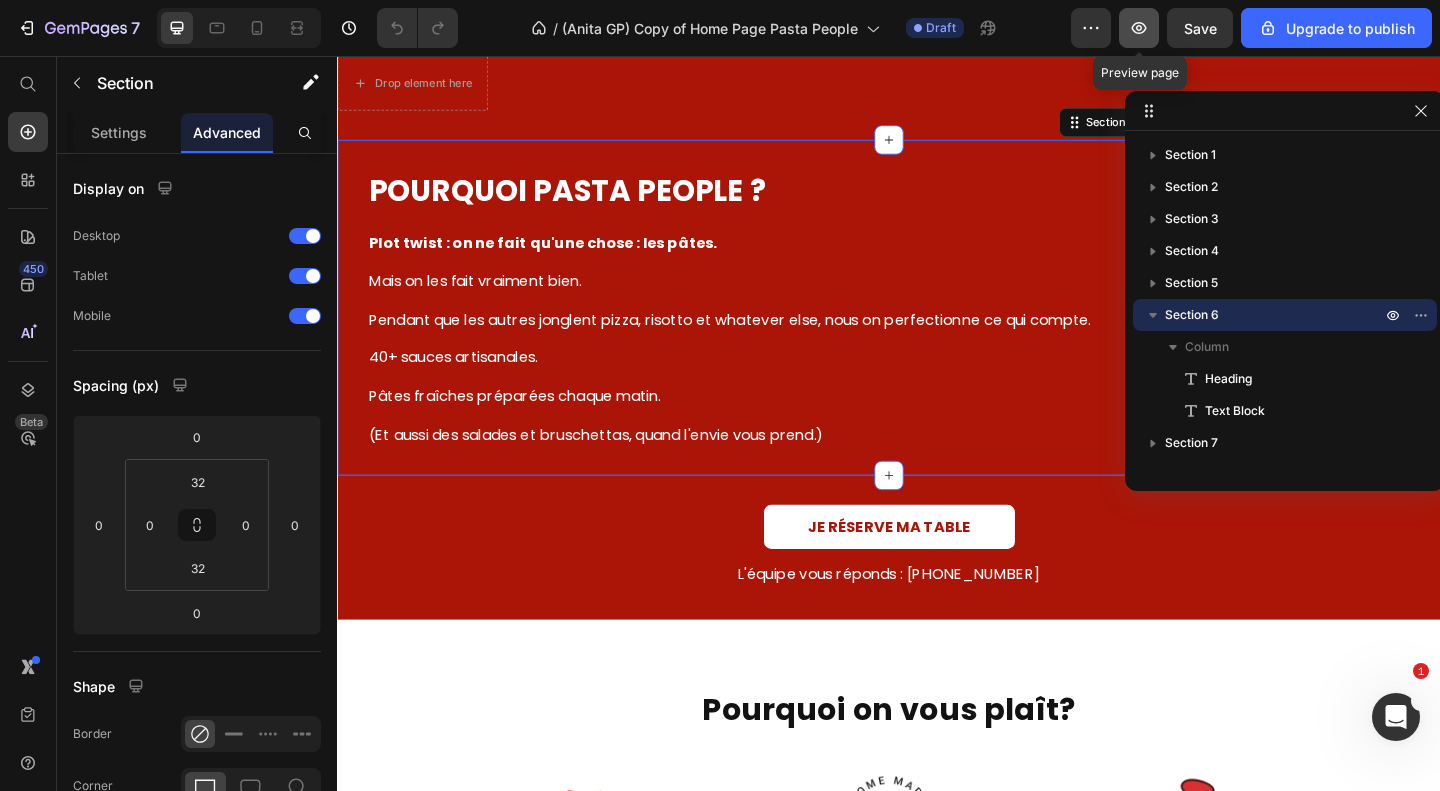 click 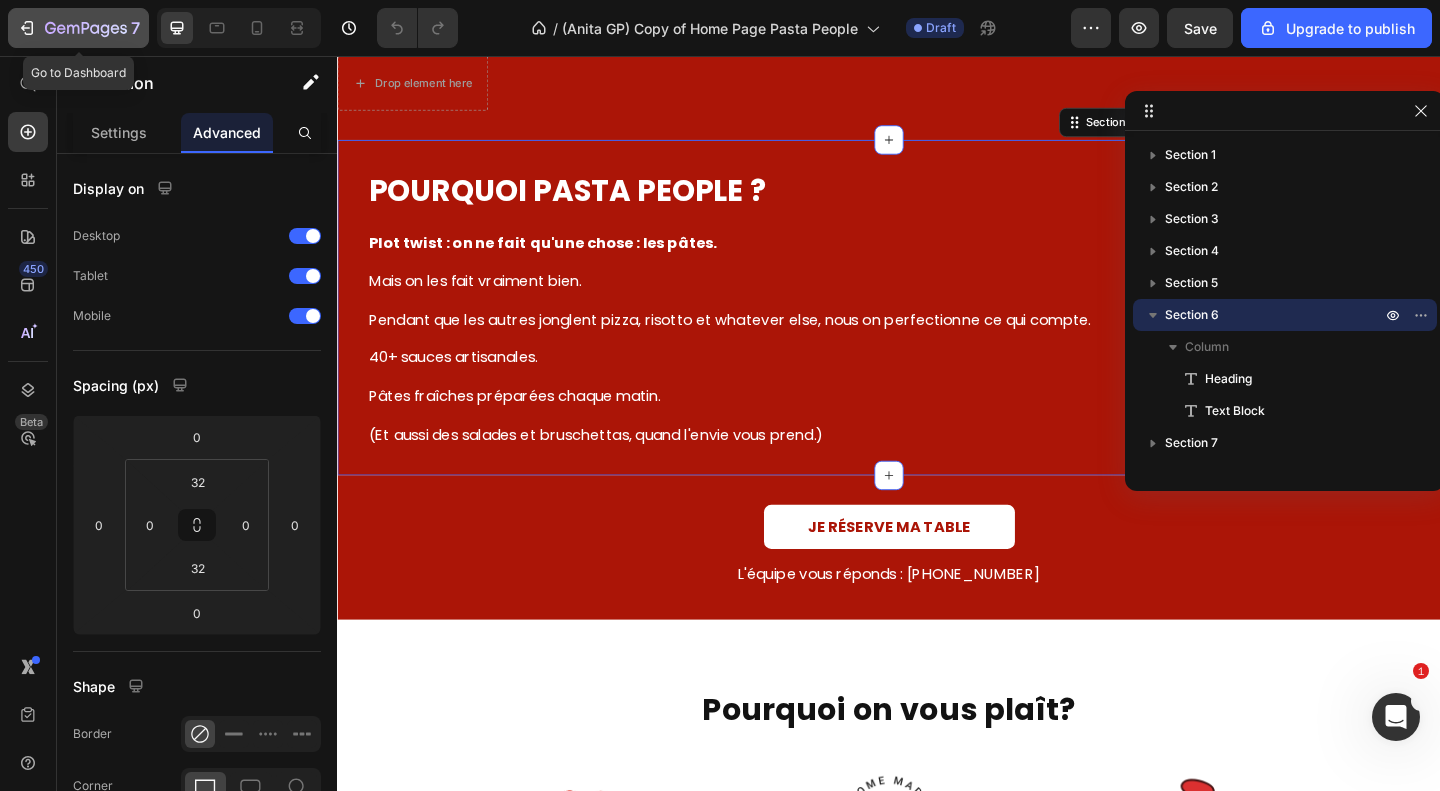 click on "7" at bounding box center [78, 28] 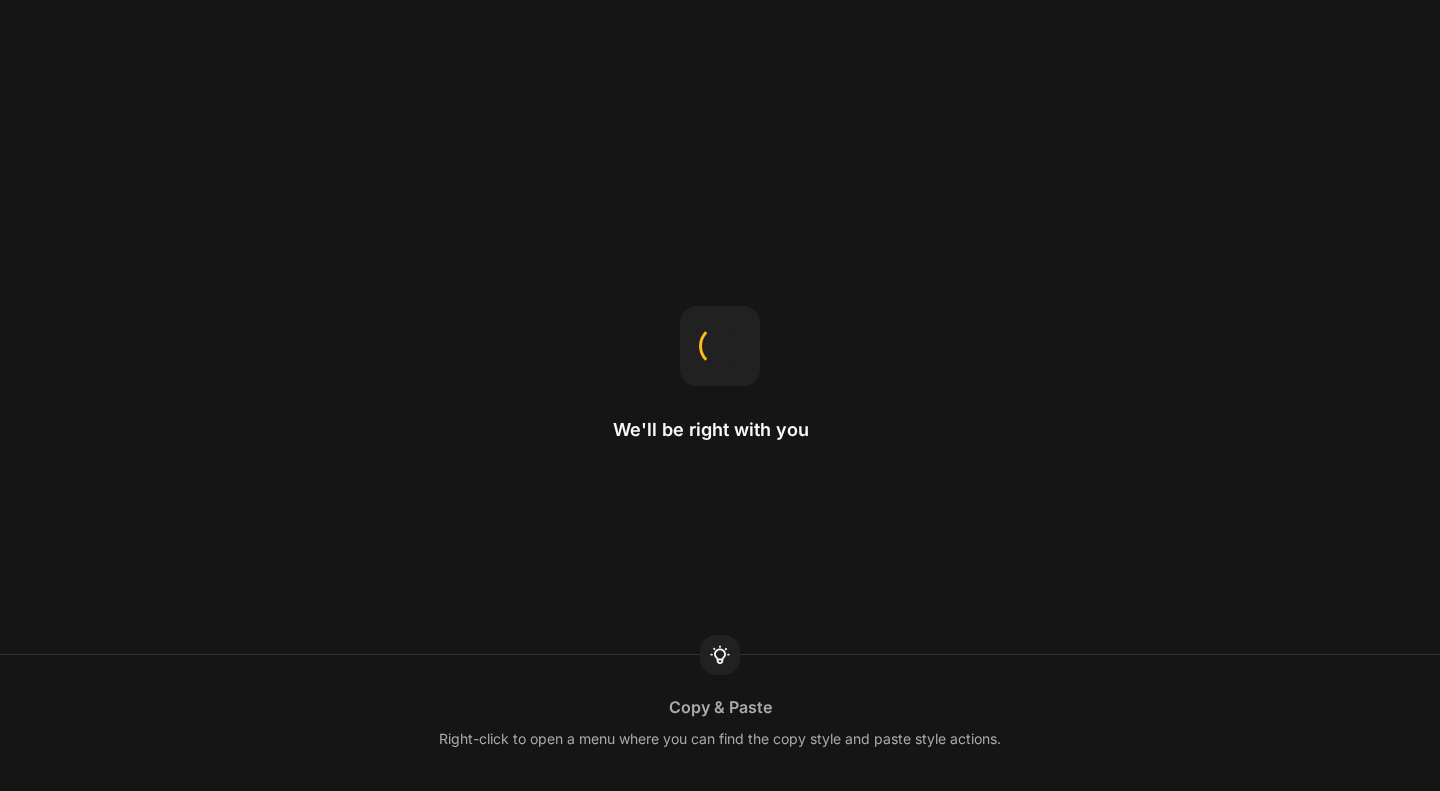 scroll, scrollTop: 0, scrollLeft: 0, axis: both 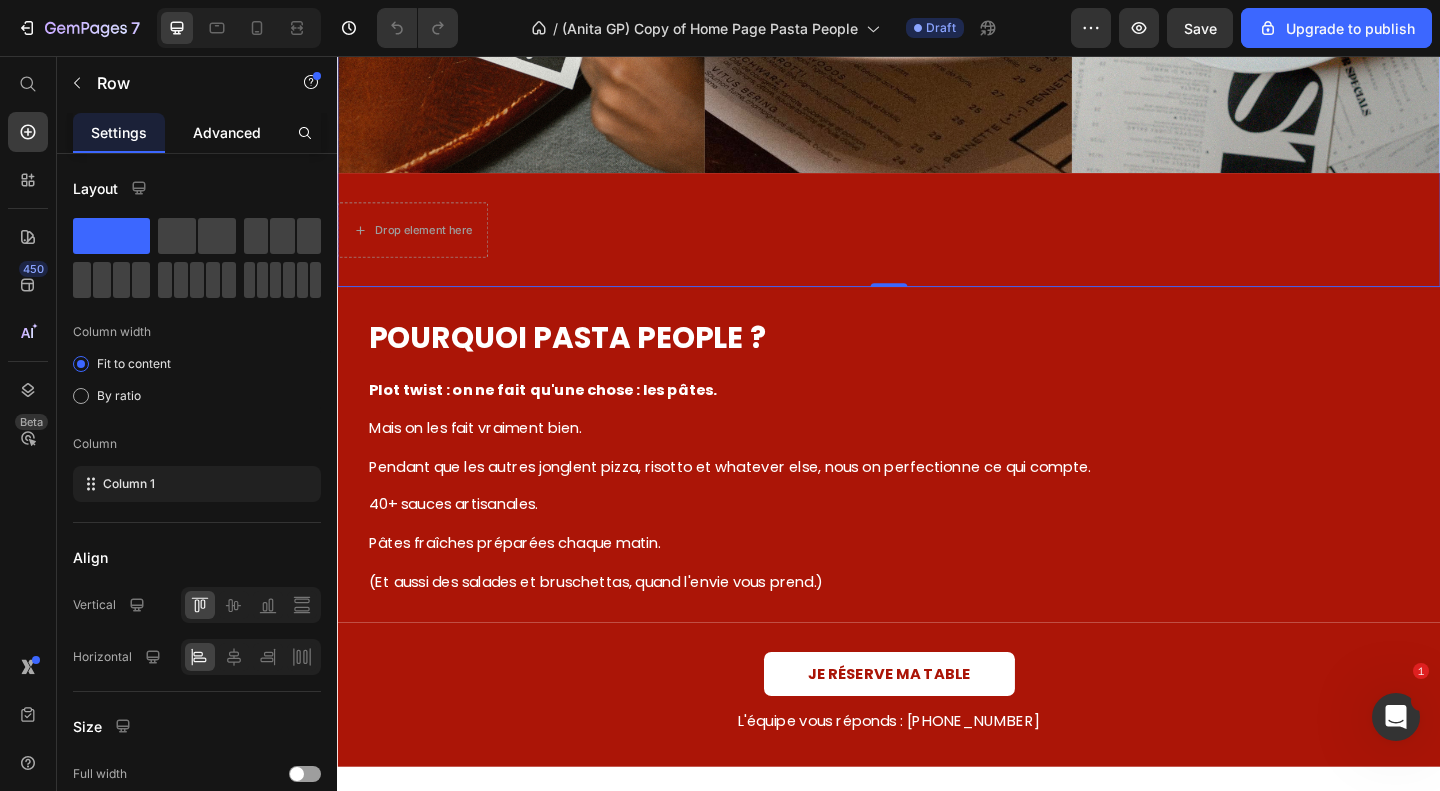 click on "Advanced" 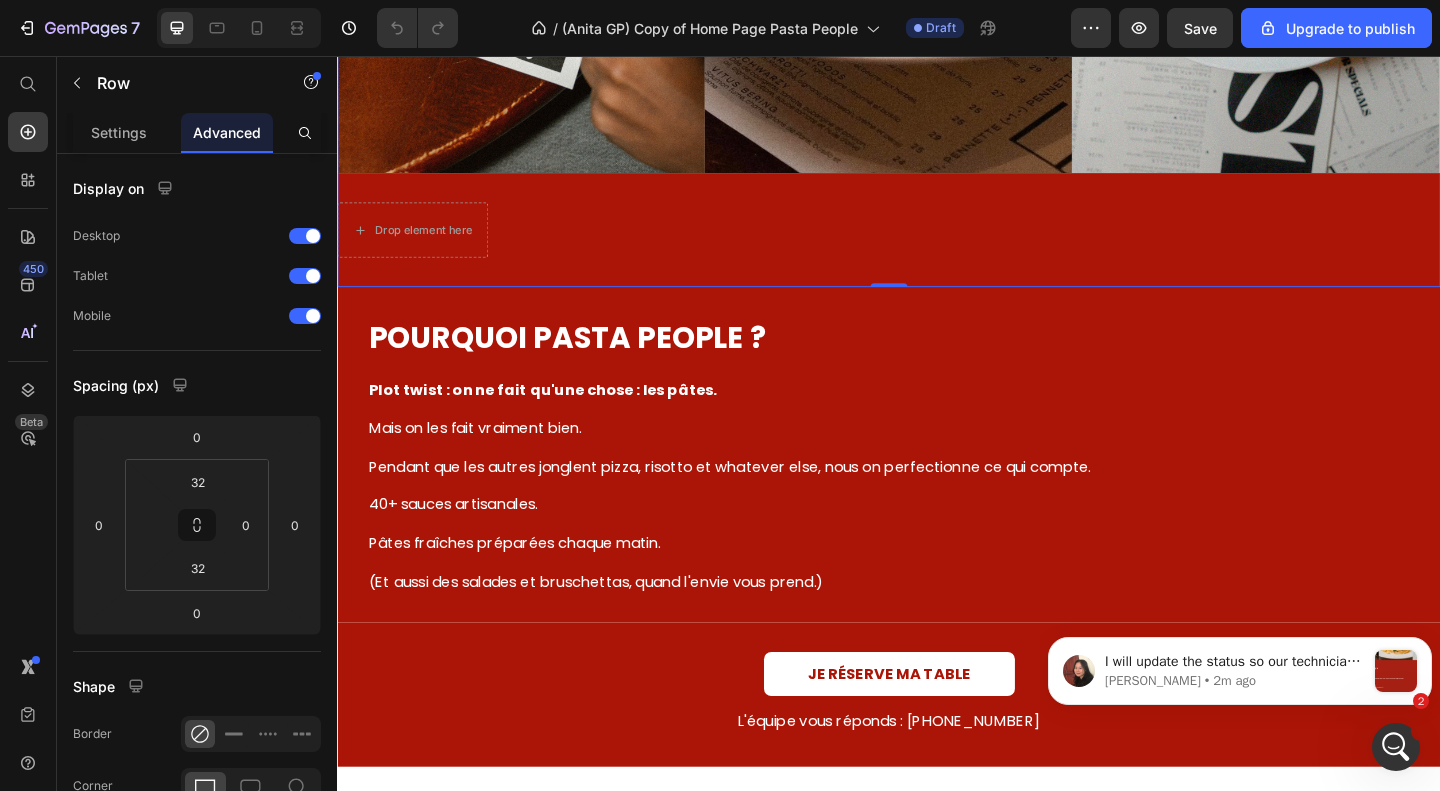 scroll, scrollTop: 0, scrollLeft: 0, axis: both 